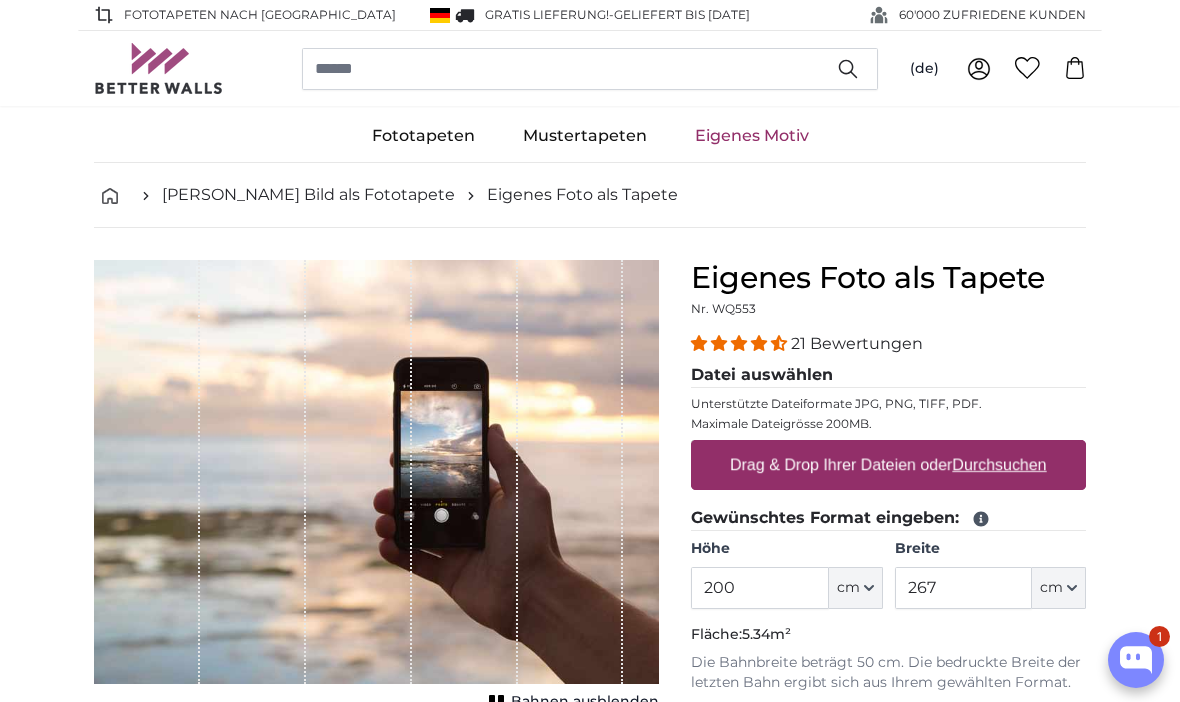 scroll, scrollTop: 0, scrollLeft: 0, axis: both 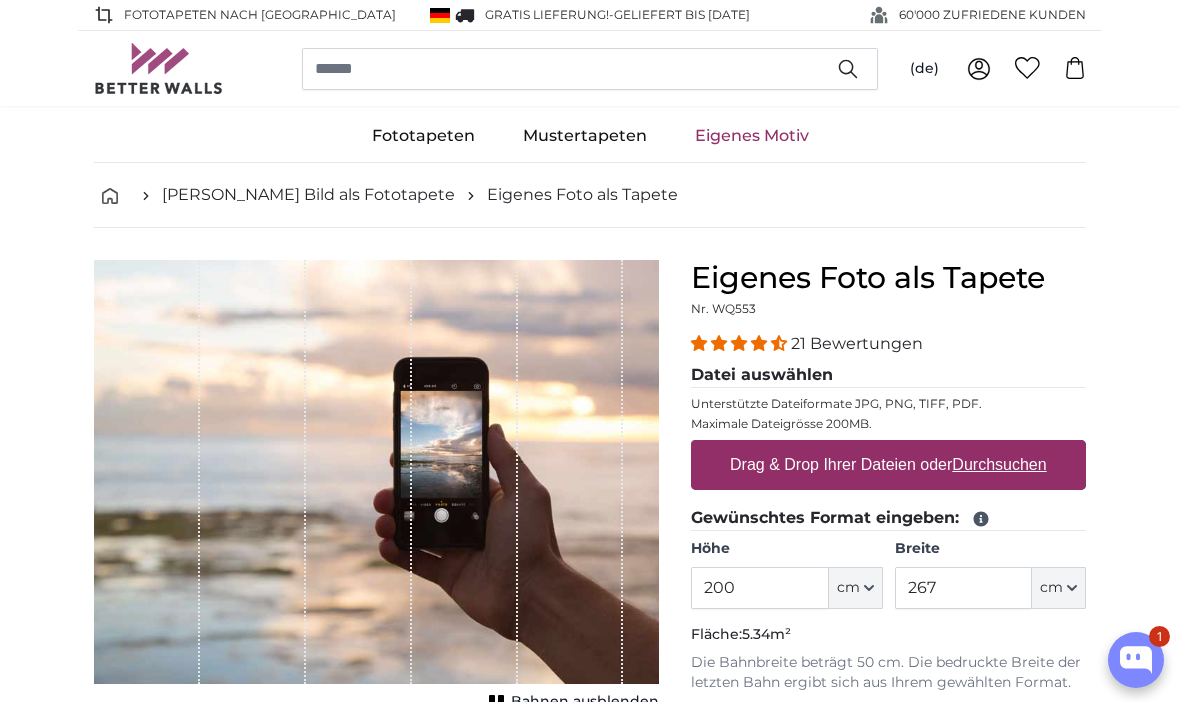 click on "Datei auswählen" at bounding box center (888, 375) 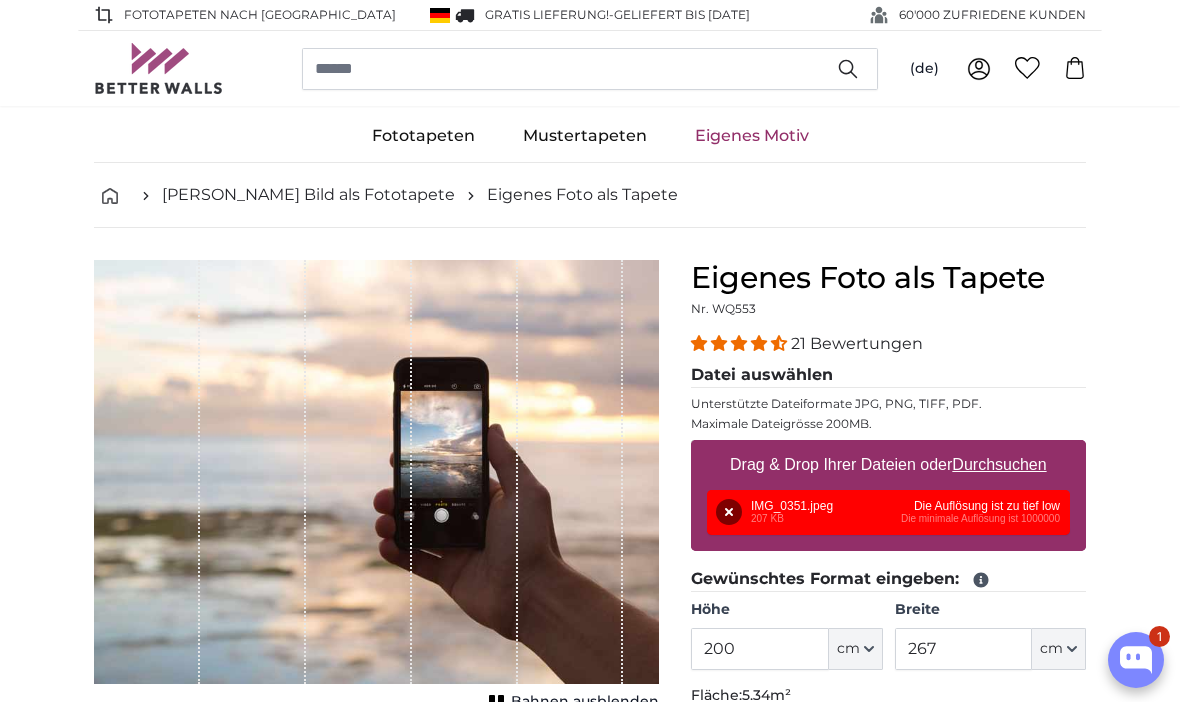 click on "Entfernen" at bounding box center [729, 512] 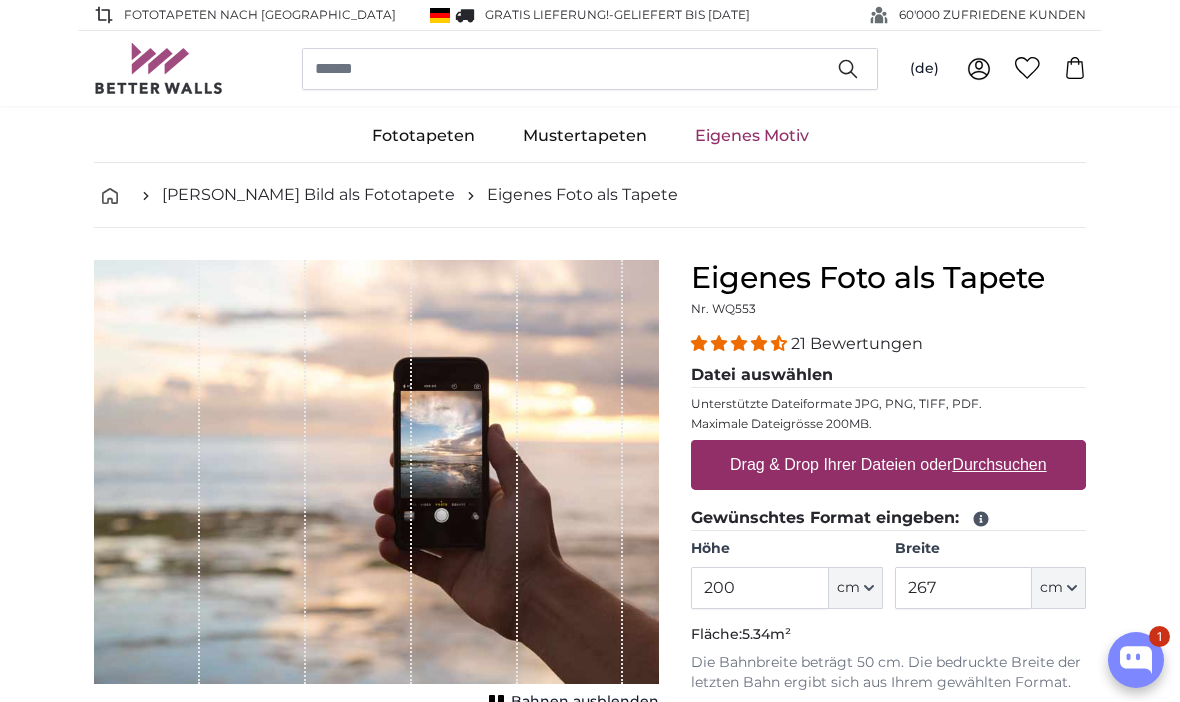 click on "Drag & Drop Ihrer Dateien oder  Durchsuchen" at bounding box center (888, 465) 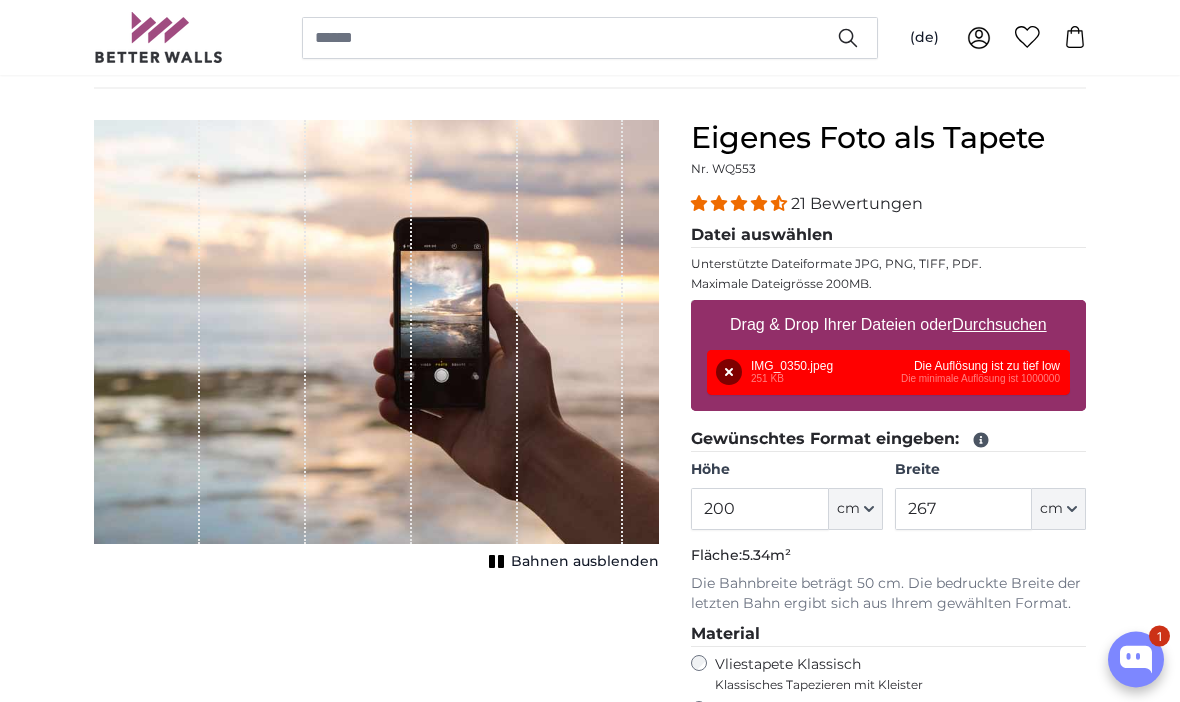 scroll, scrollTop: 140, scrollLeft: 0, axis: vertical 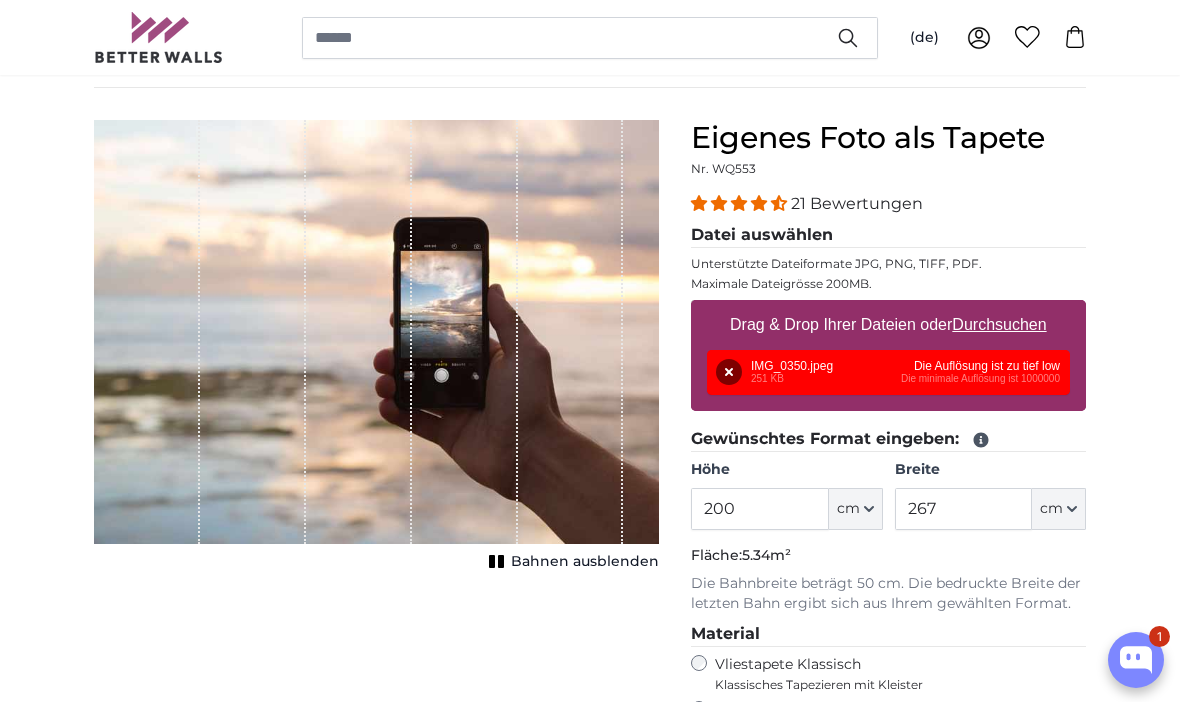 click on "Entfernen" at bounding box center (729, 372) 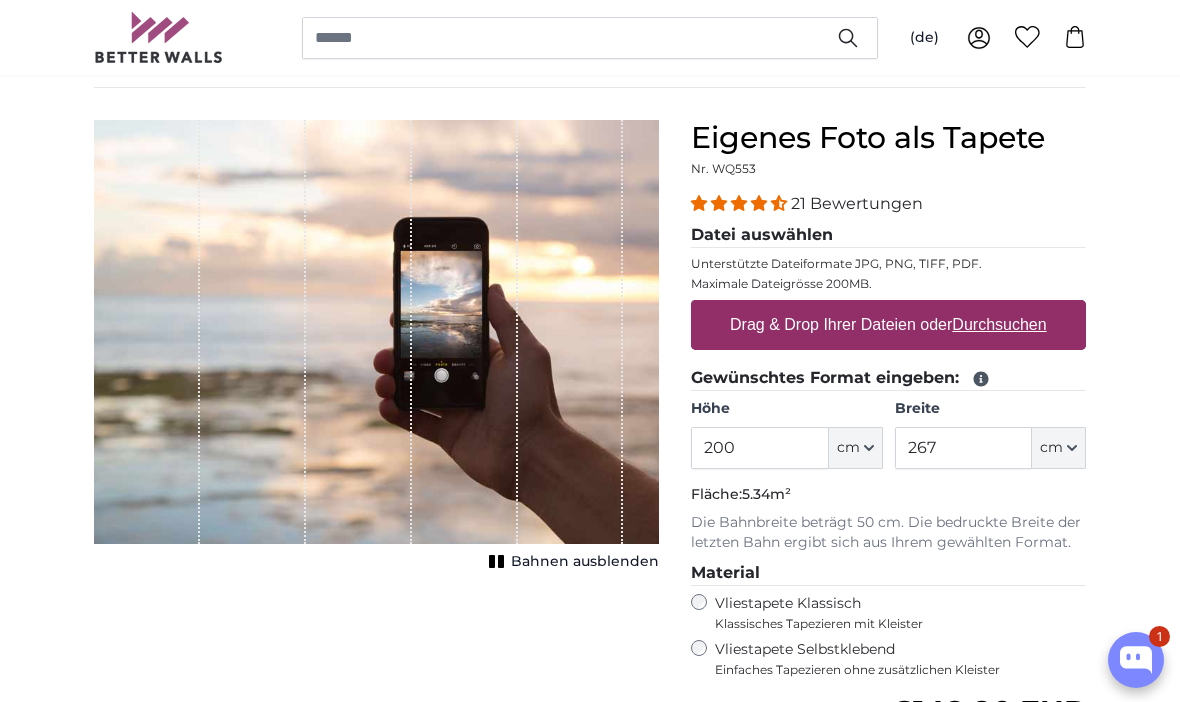 click on "Drag & Drop Ihrer Dateien oder  Durchsuchen" at bounding box center [888, 325] 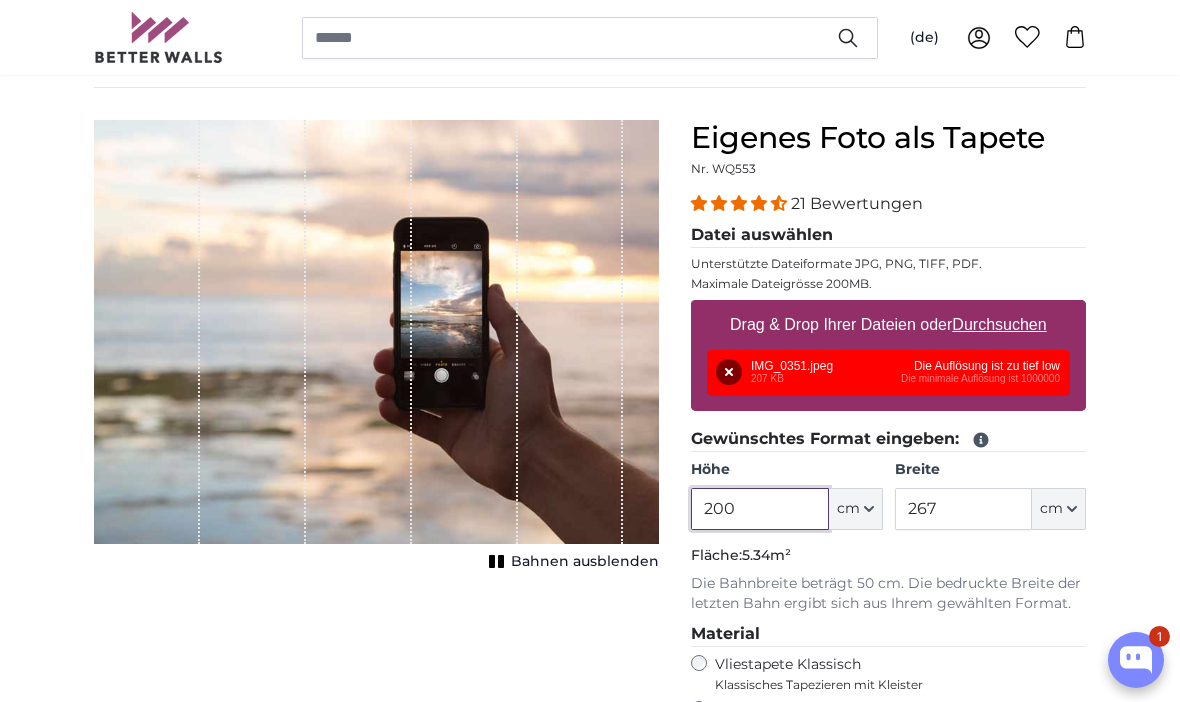 click on "200" at bounding box center (759, 509) 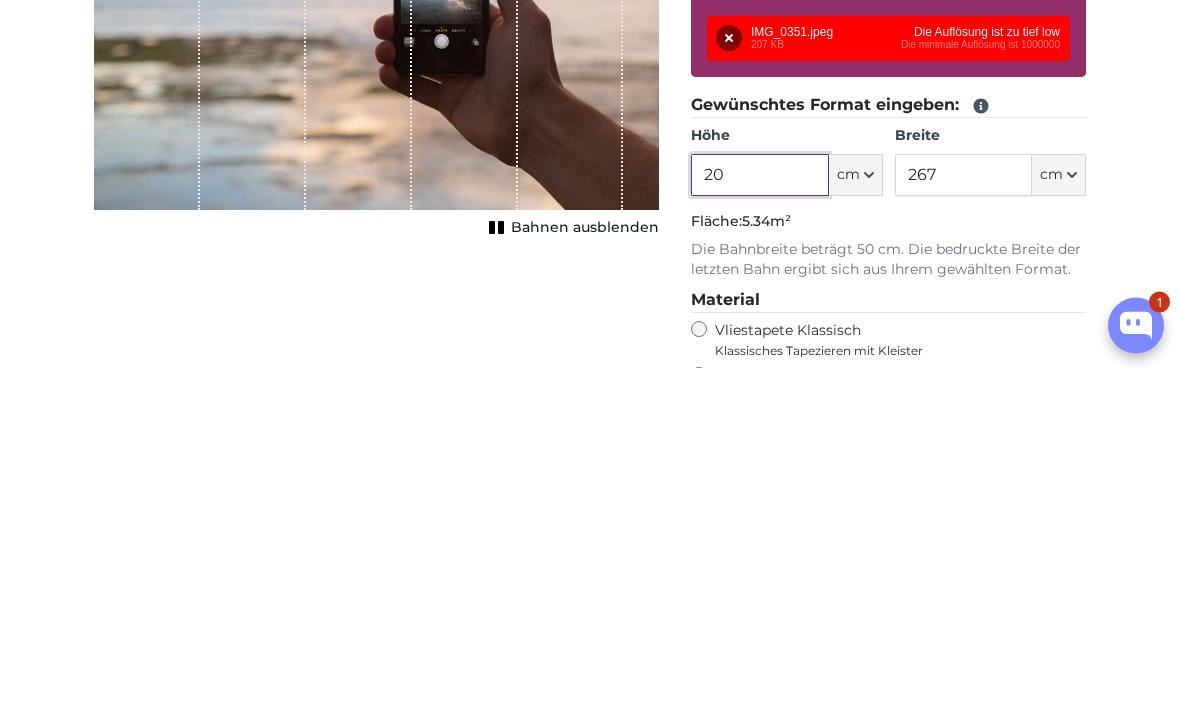 type on "2" 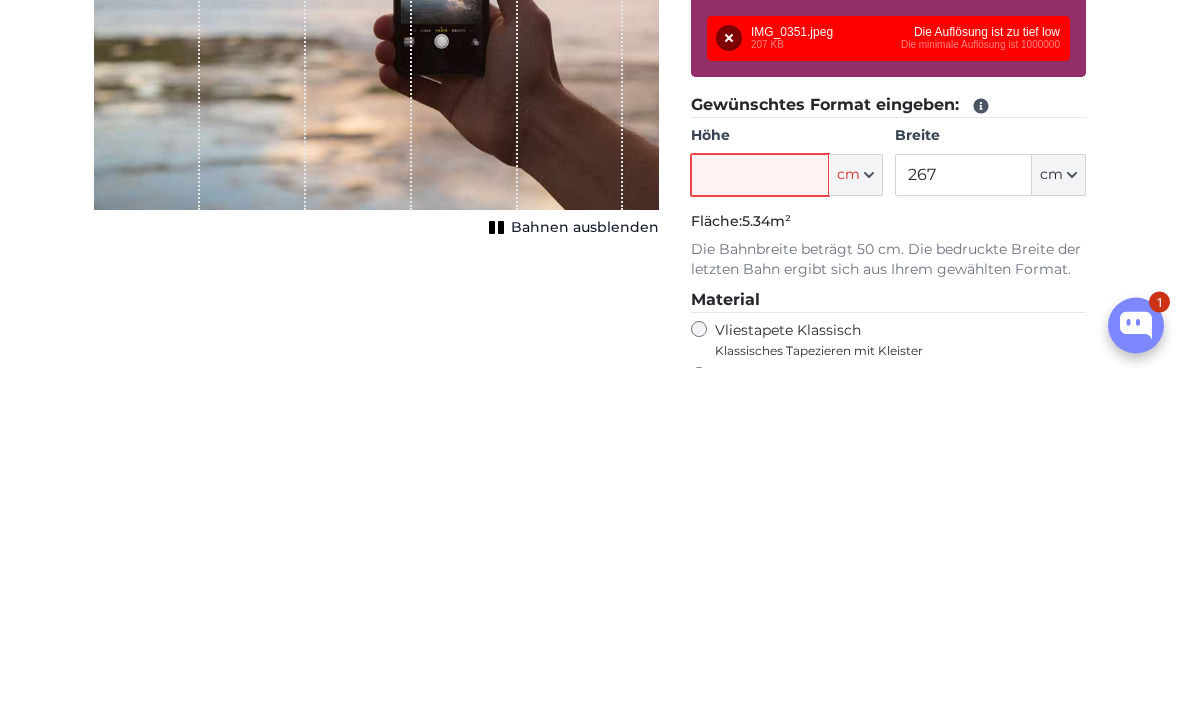 type 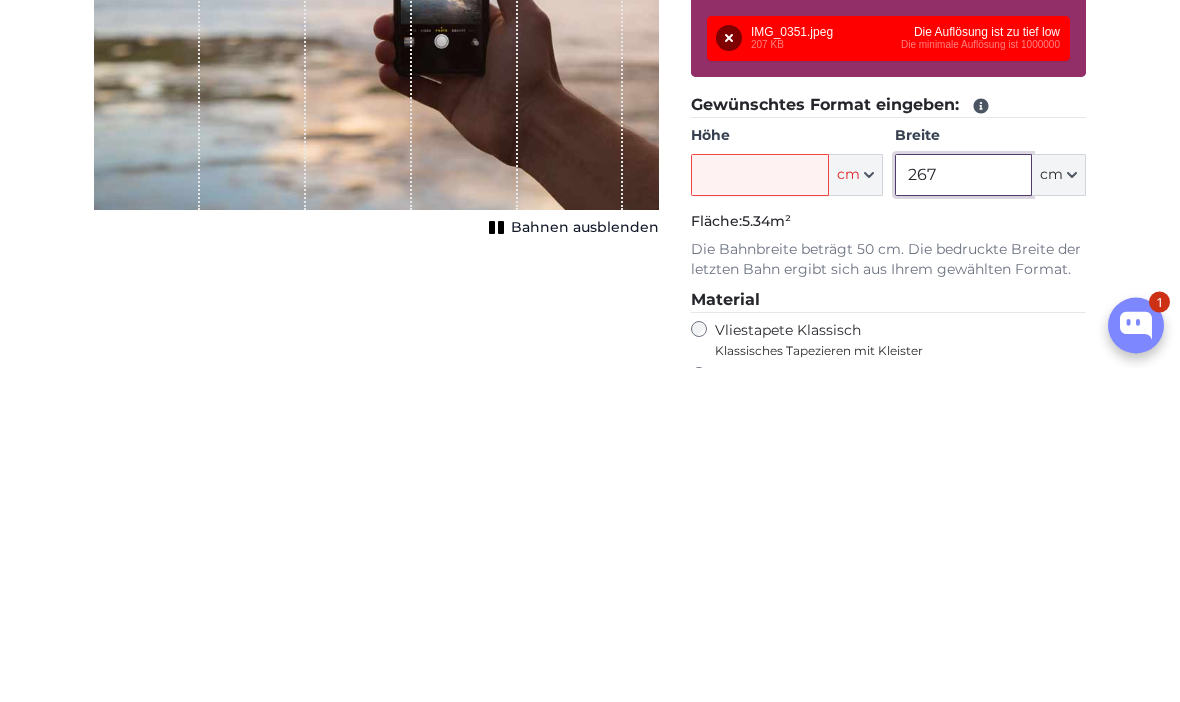 click on "267" at bounding box center [963, 510] 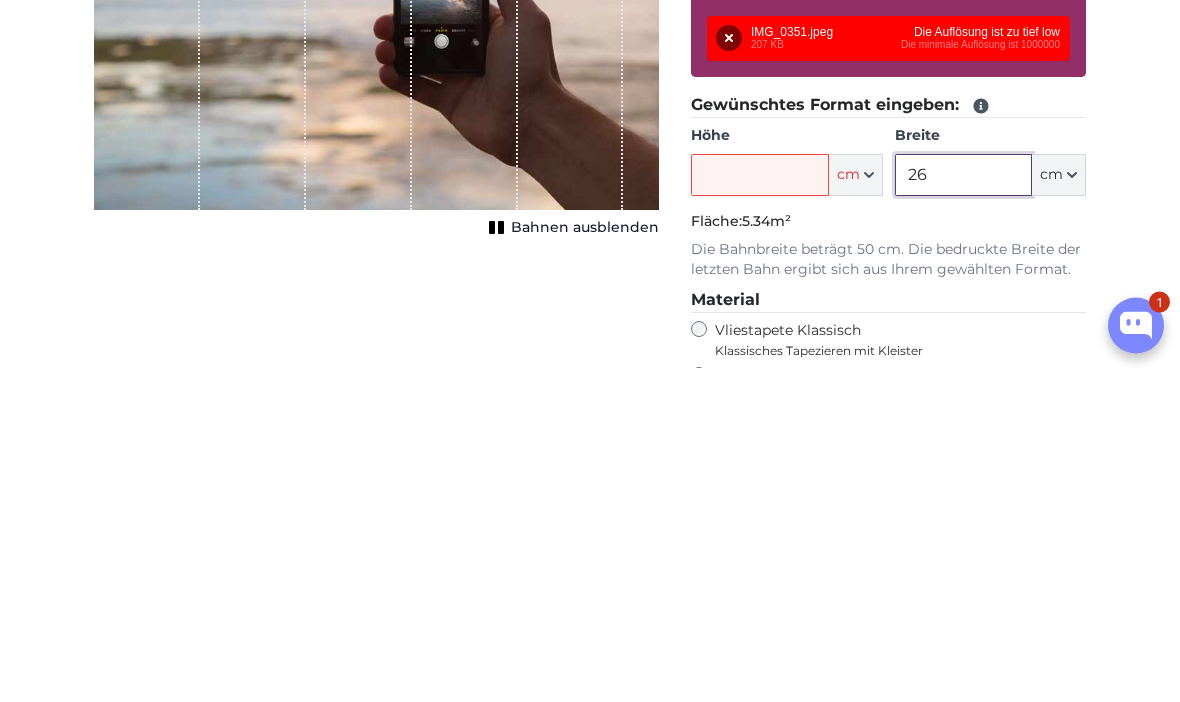type on "2" 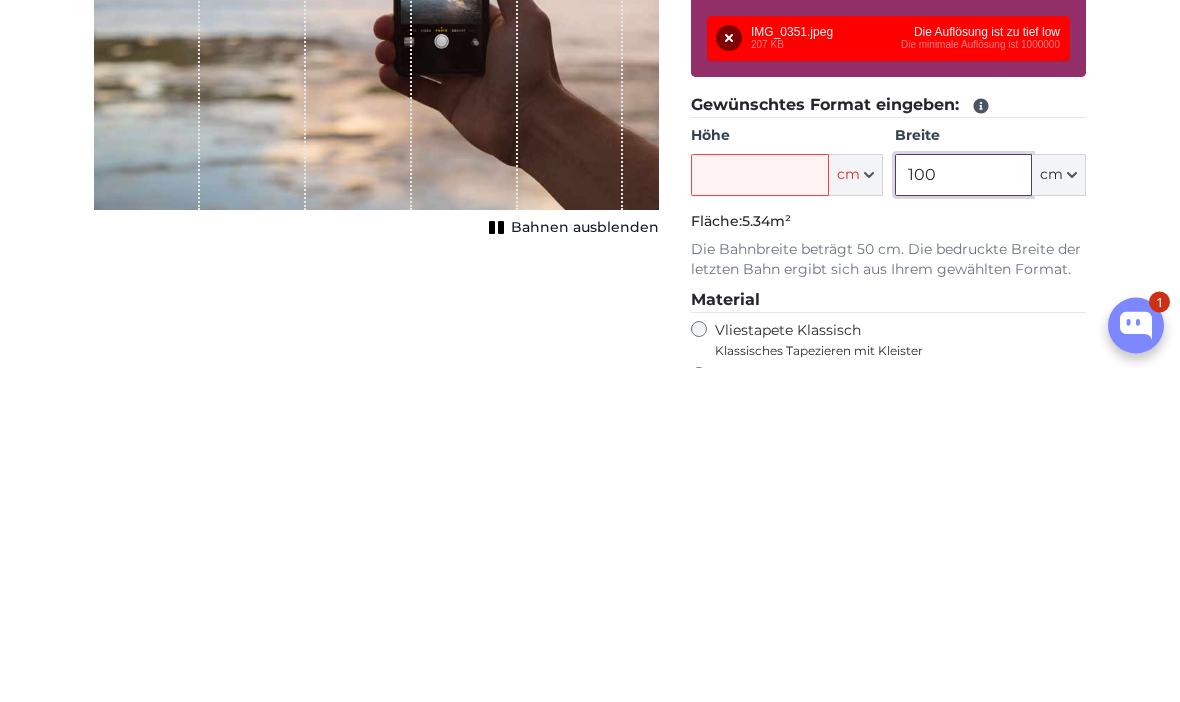 type on "100" 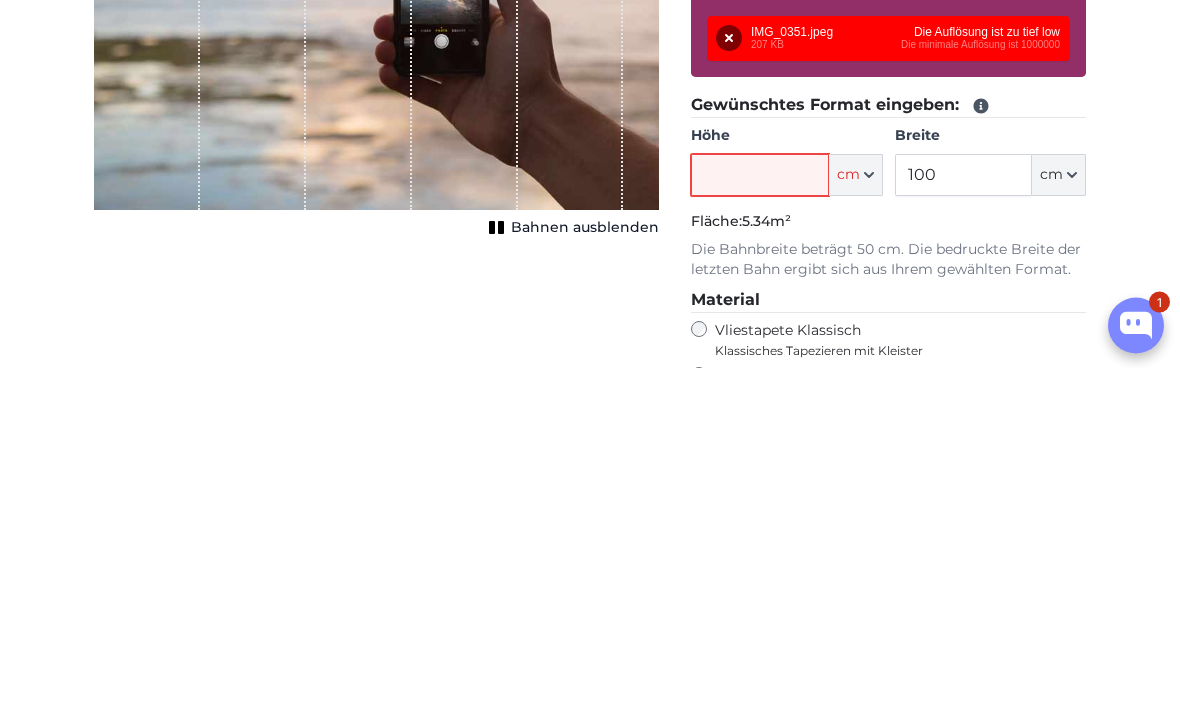 click on "Höhe" at bounding box center (759, 510) 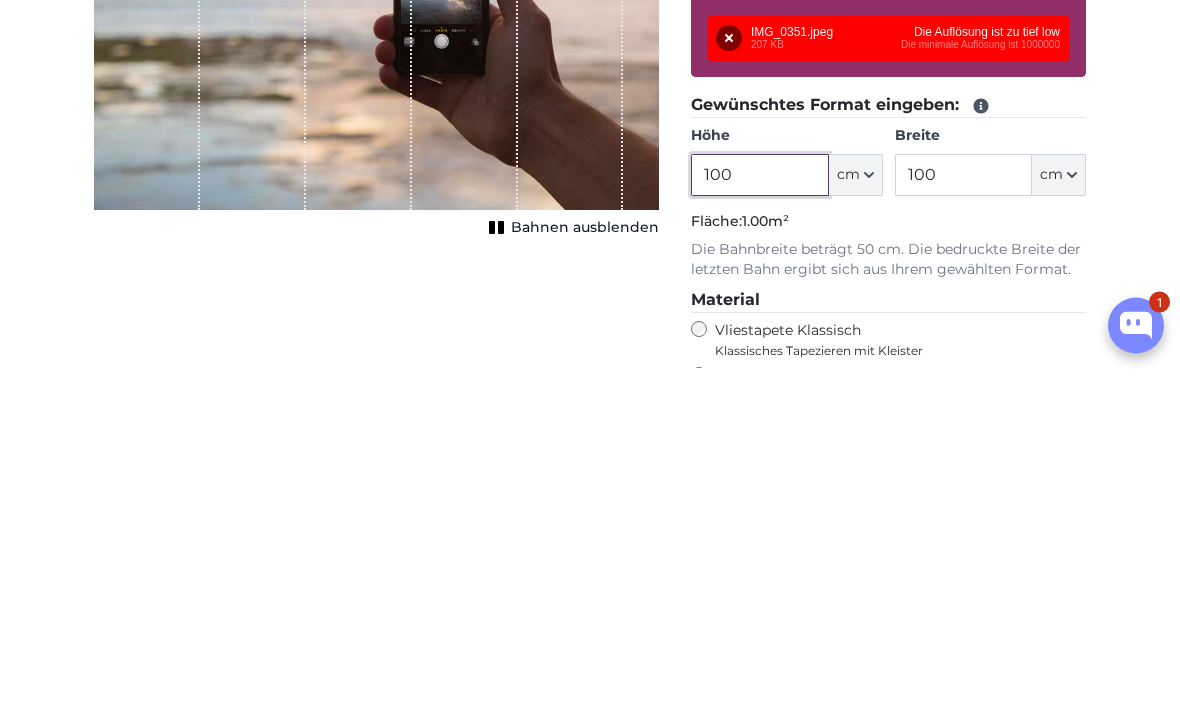 type on "100" 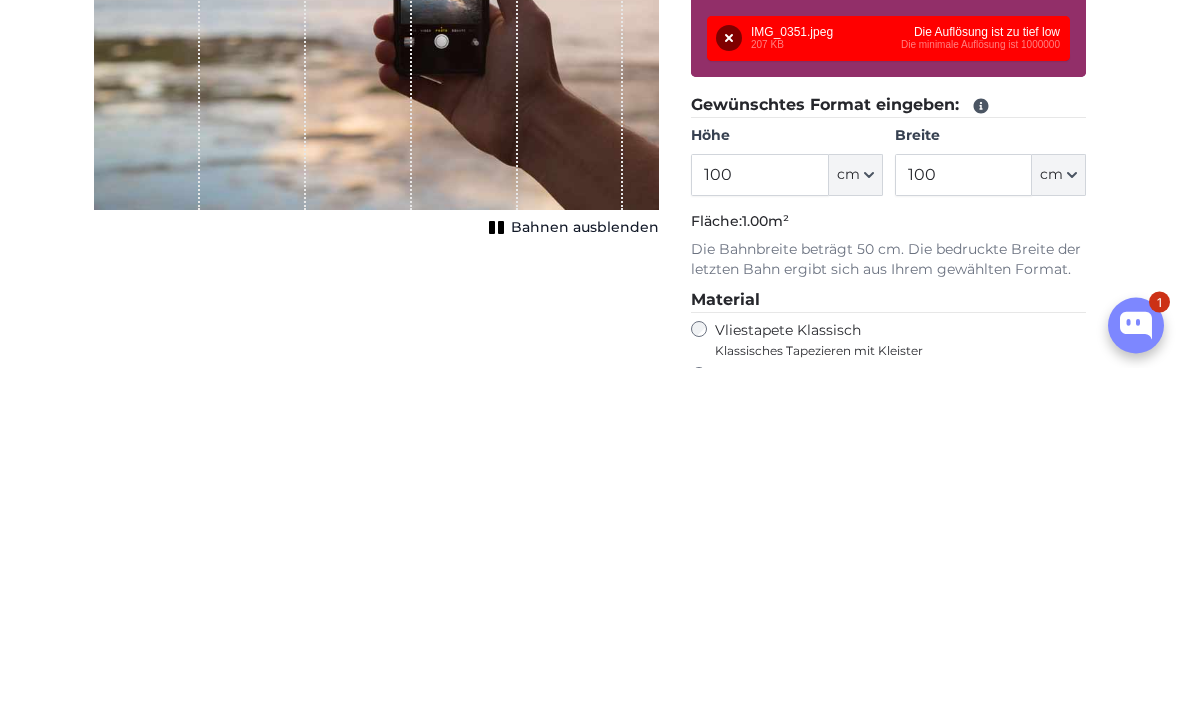 click on "[PERSON_NAME] Bild als Fototapete
Eigenes Foto als Tapete
Eigenes Foto als Tapete
Abbrechen
Bild zuschneiden" at bounding box center (590, 2682) 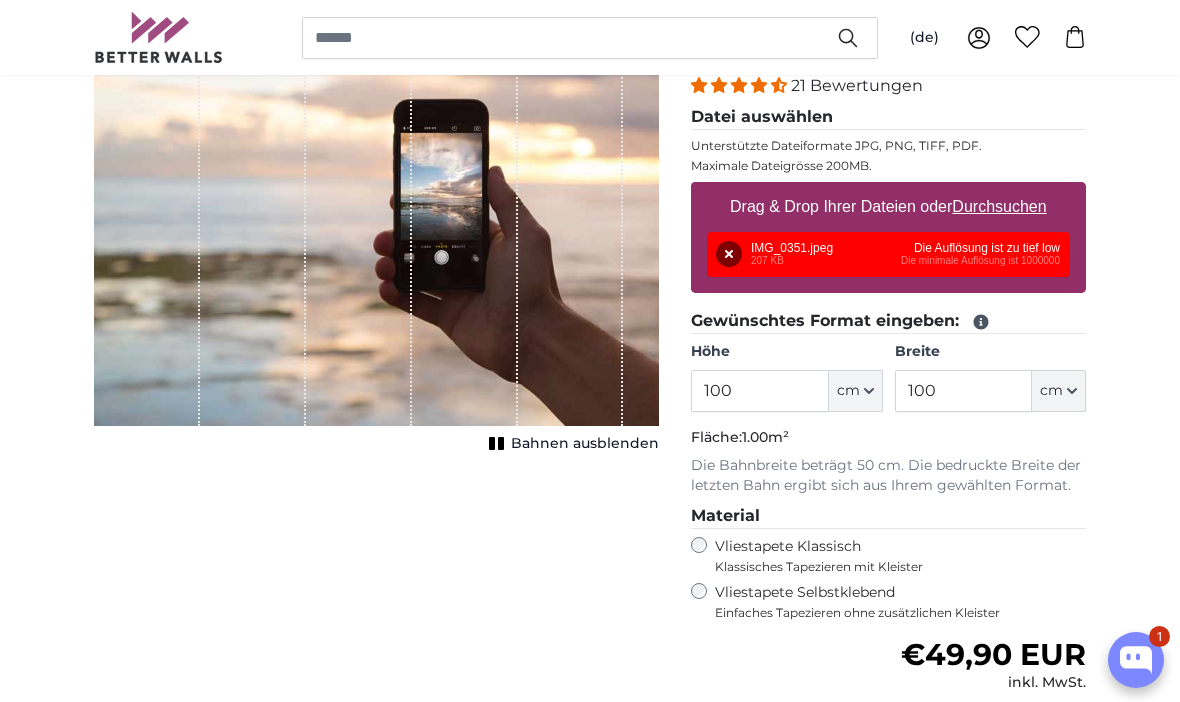 scroll, scrollTop: 253, scrollLeft: 0, axis: vertical 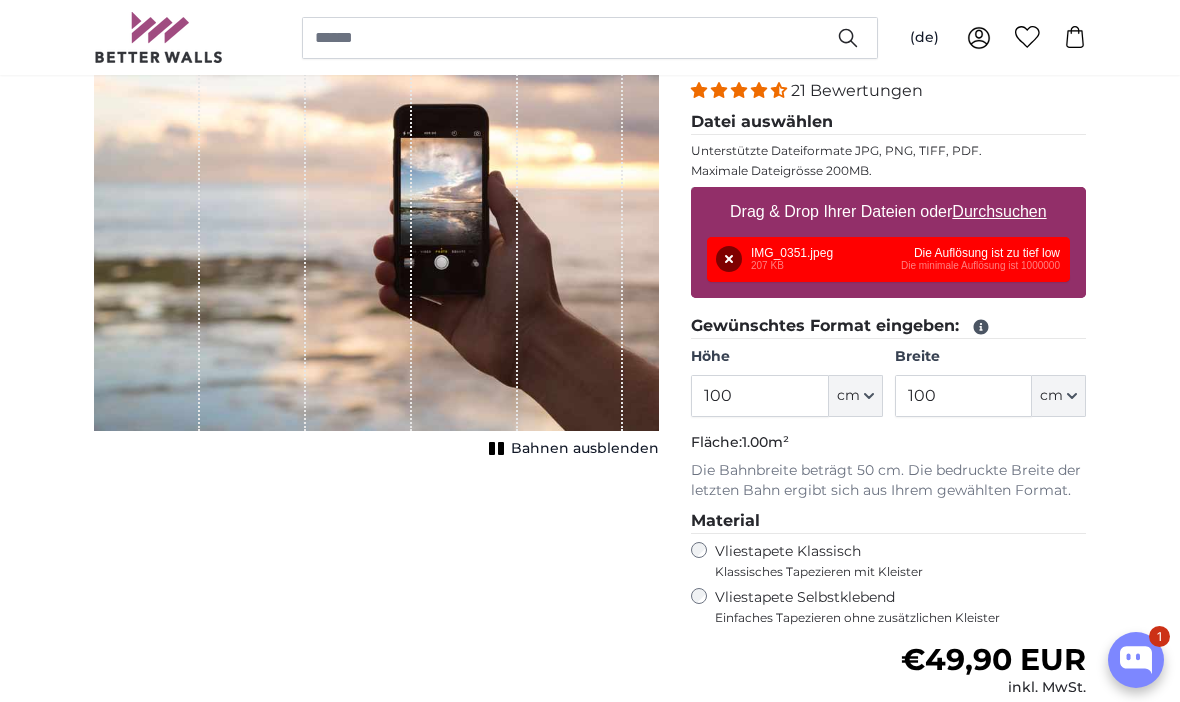 click on "Entfernen" at bounding box center (729, 259) 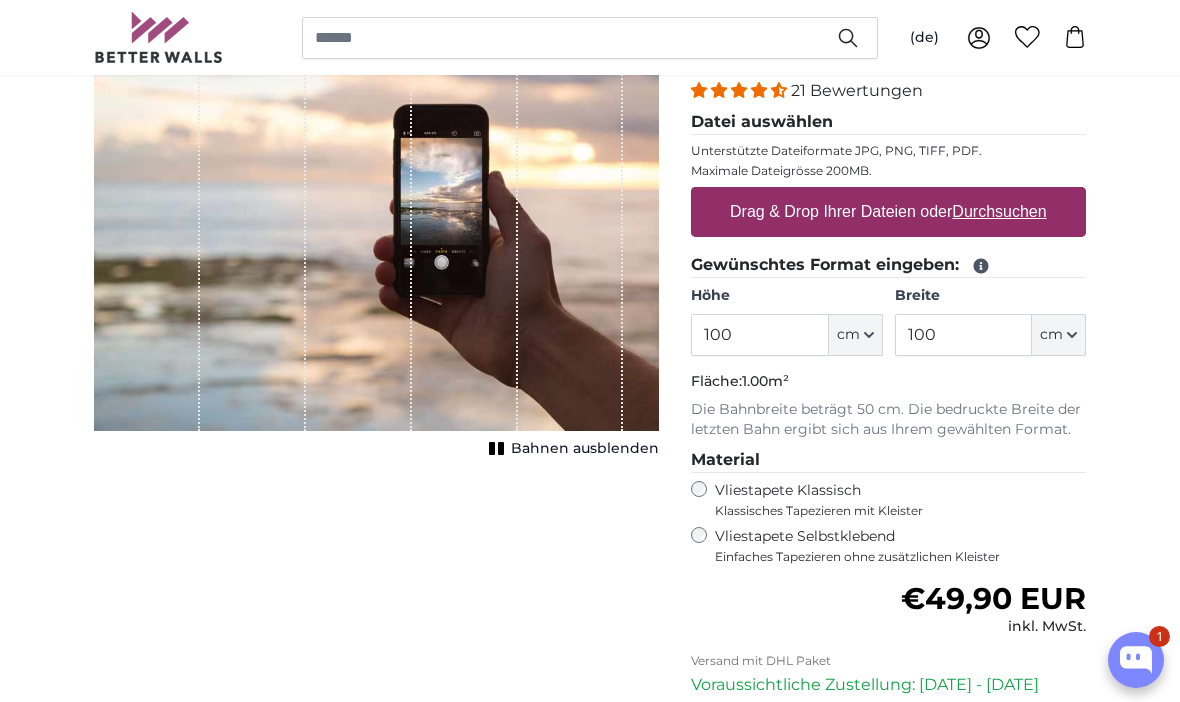 click on "Durchsuchen" at bounding box center (1000, 211) 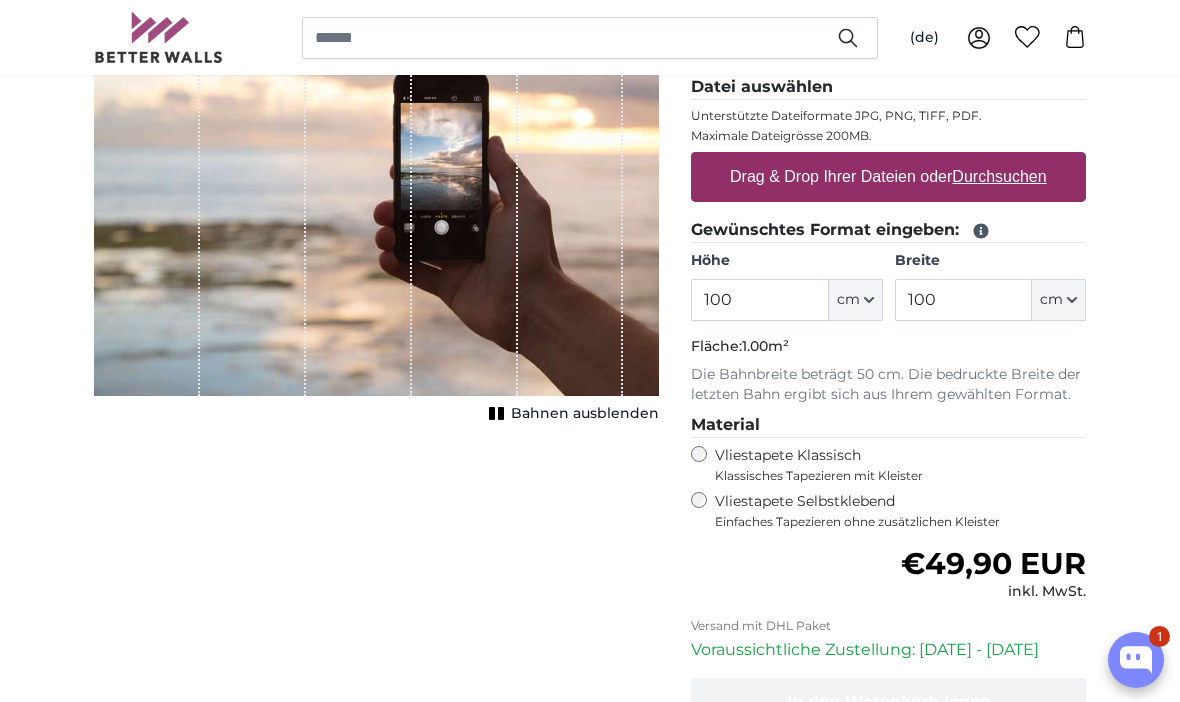 click on "Drag & Drop Ihrer Dateien oder  Durchsuchen" at bounding box center (888, 177) 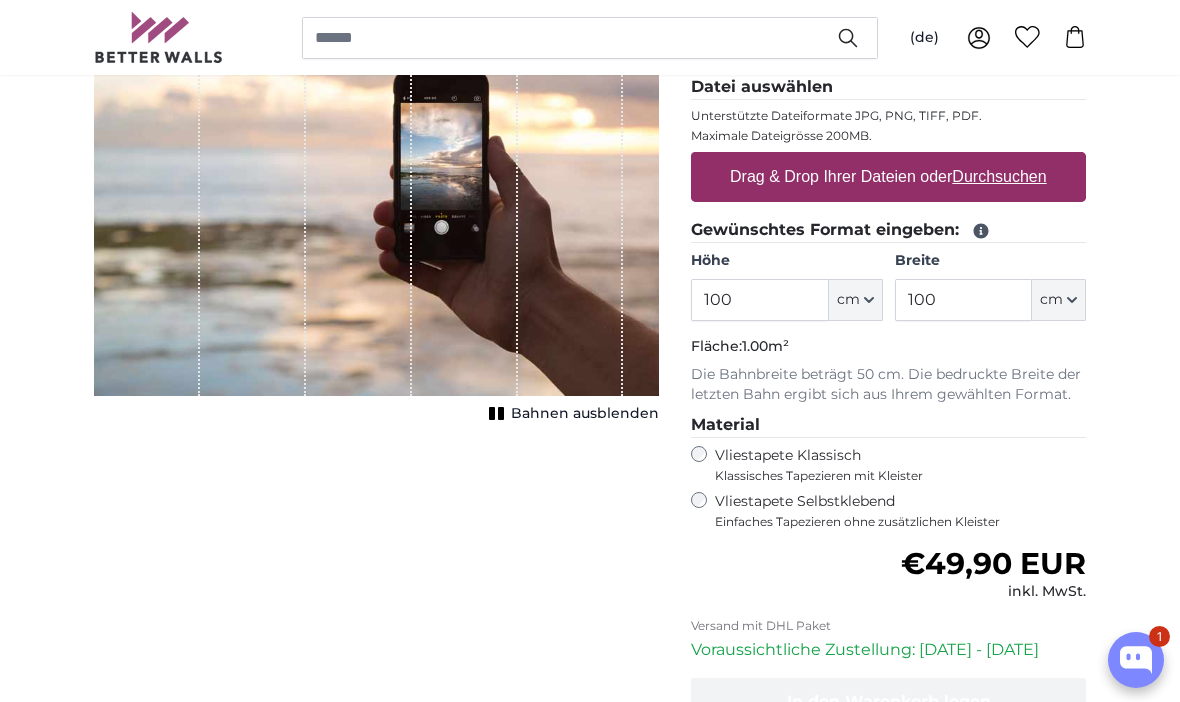 type on "**********" 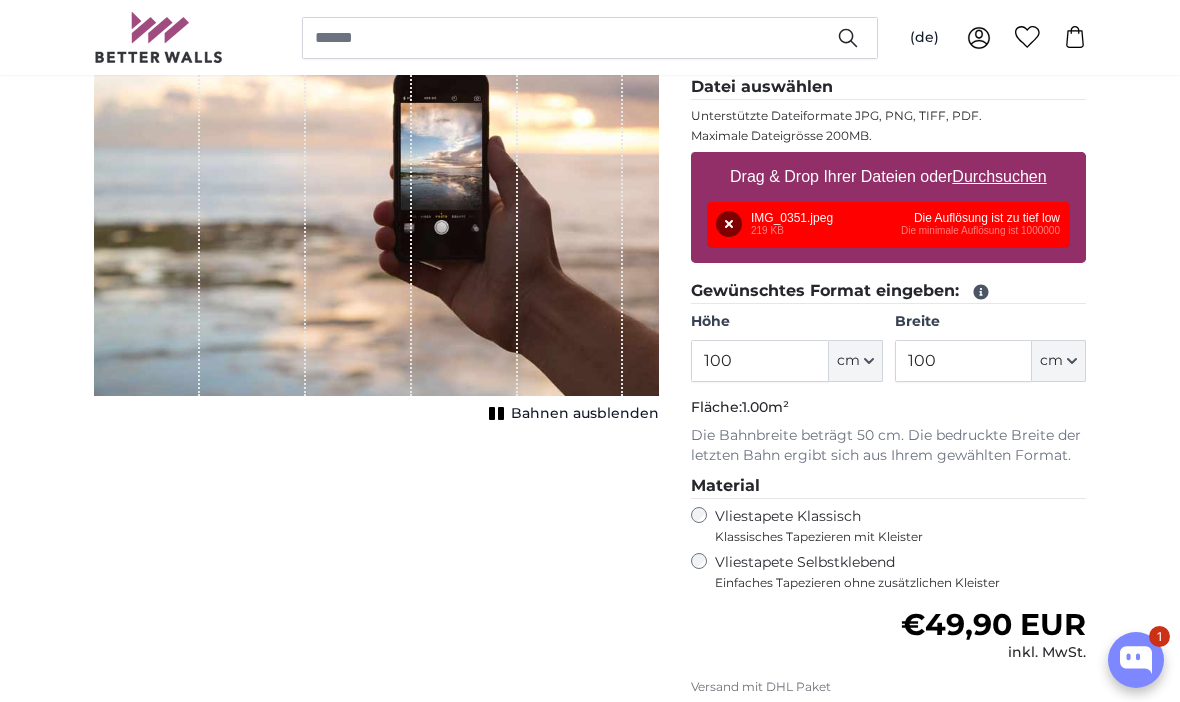 click on "Entfernen Nochmal versuchen Entfernen Hochladen Abbrechen Nochmal versuchen Entfernen IMG_0351.jpeg 219 KB Die Auflösung ist zu tief low Die minimale Auflösung ist 1000000" at bounding box center (888, 224) 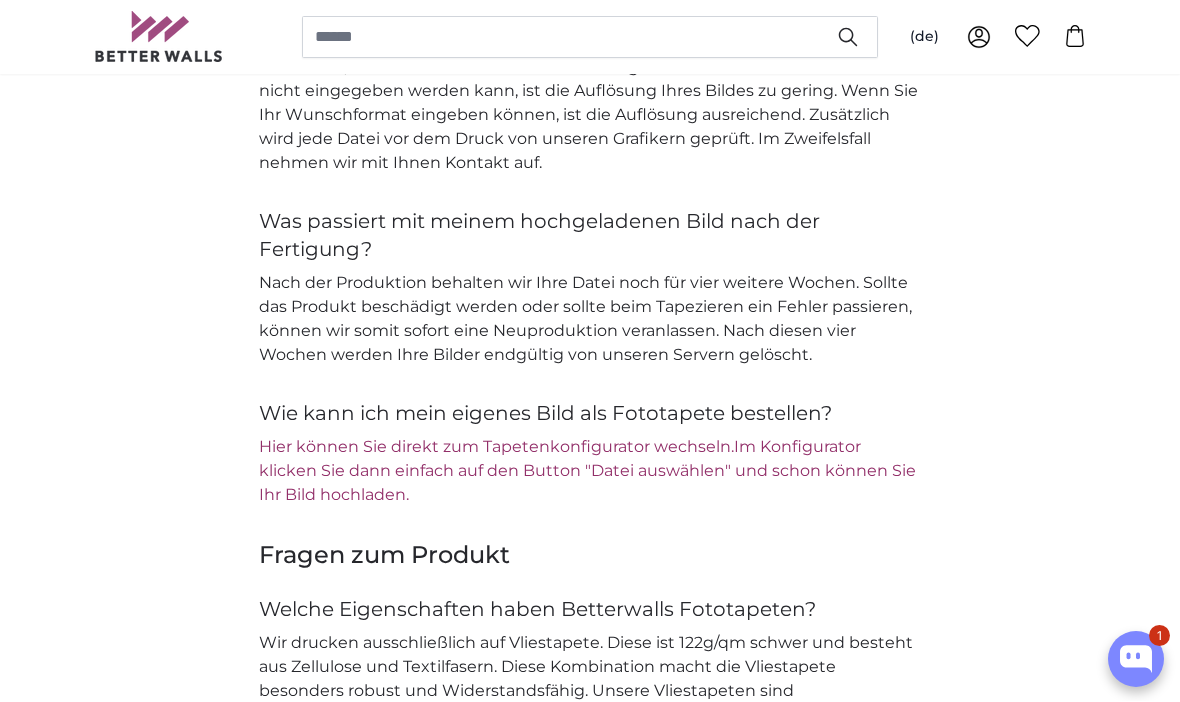 scroll, scrollTop: 2463, scrollLeft: 0, axis: vertical 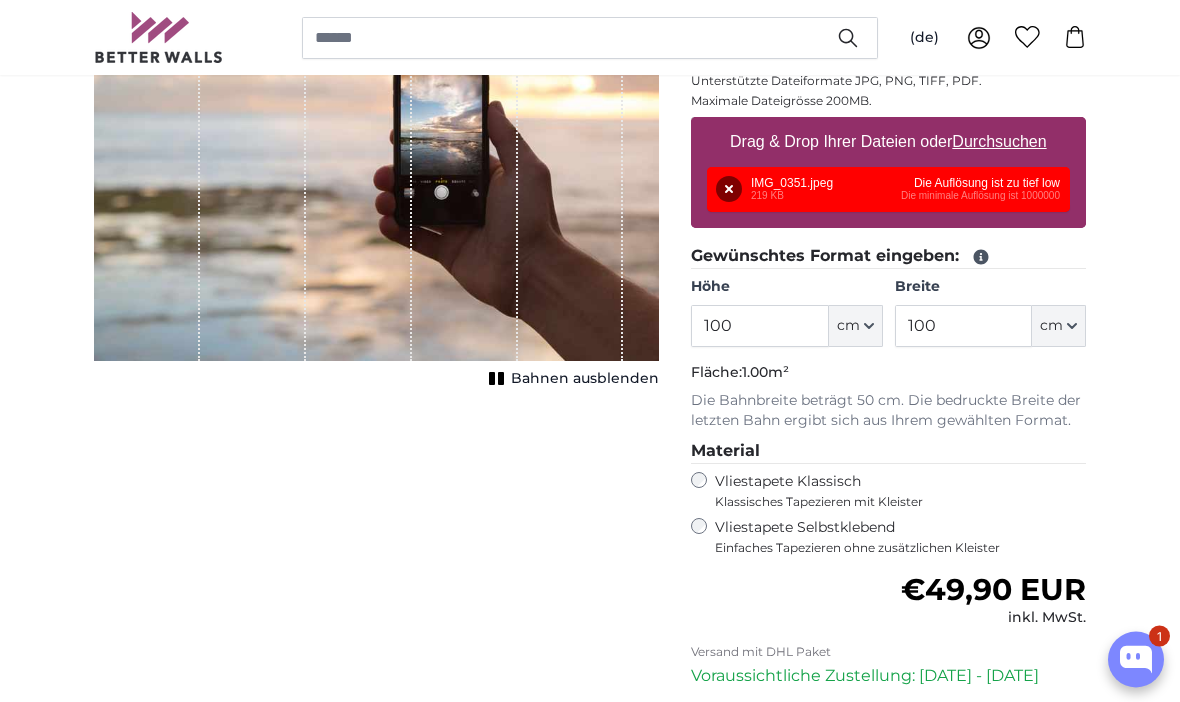 click on "Entfernen" at bounding box center [729, 190] 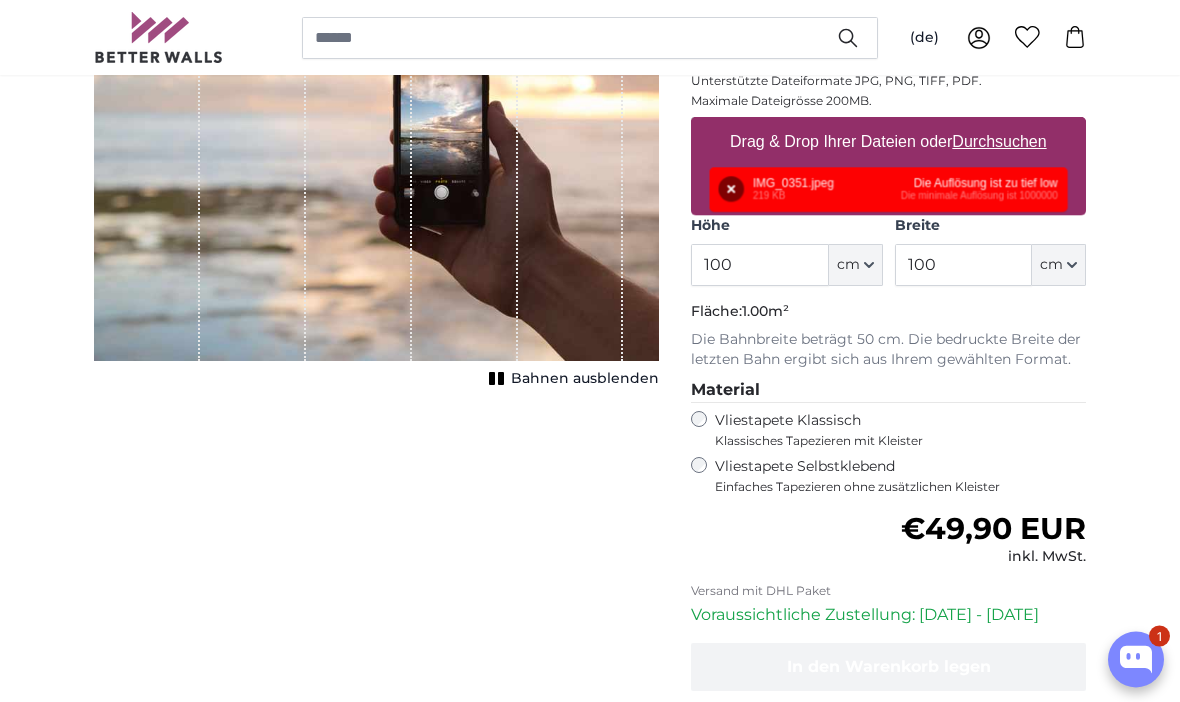 scroll, scrollTop: 323, scrollLeft: 0, axis: vertical 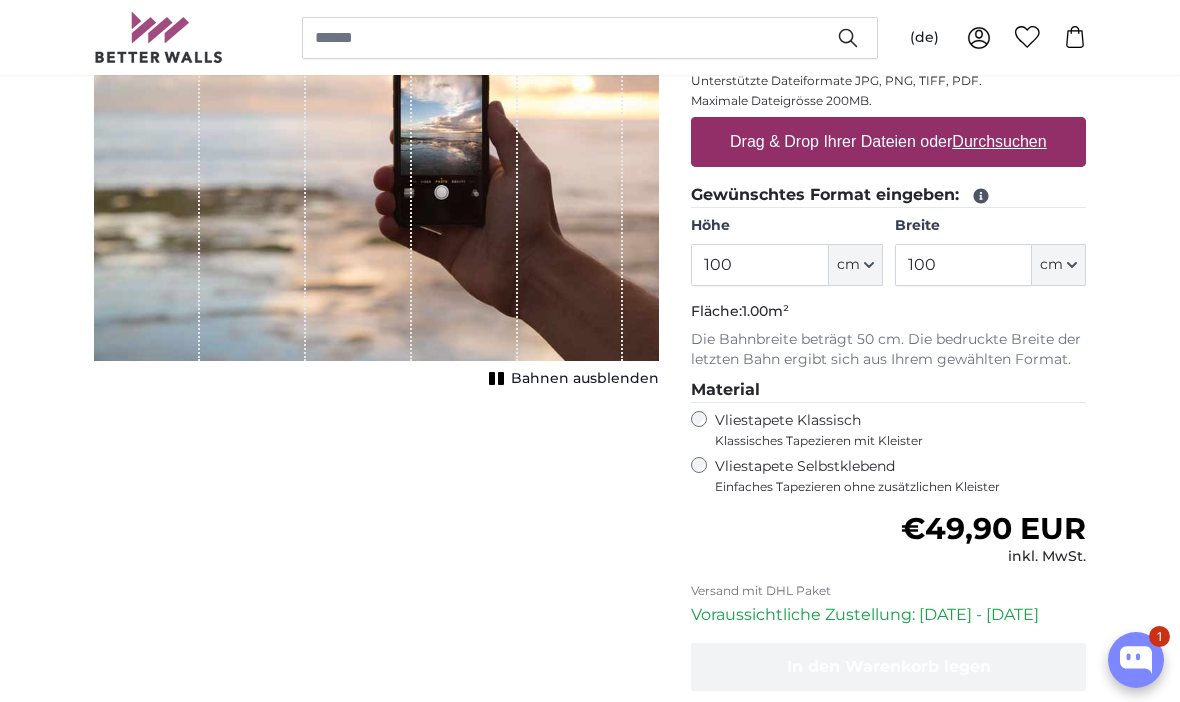 click on "Drag & Drop Ihrer Dateien oder  Durchsuchen" at bounding box center (888, 142) 